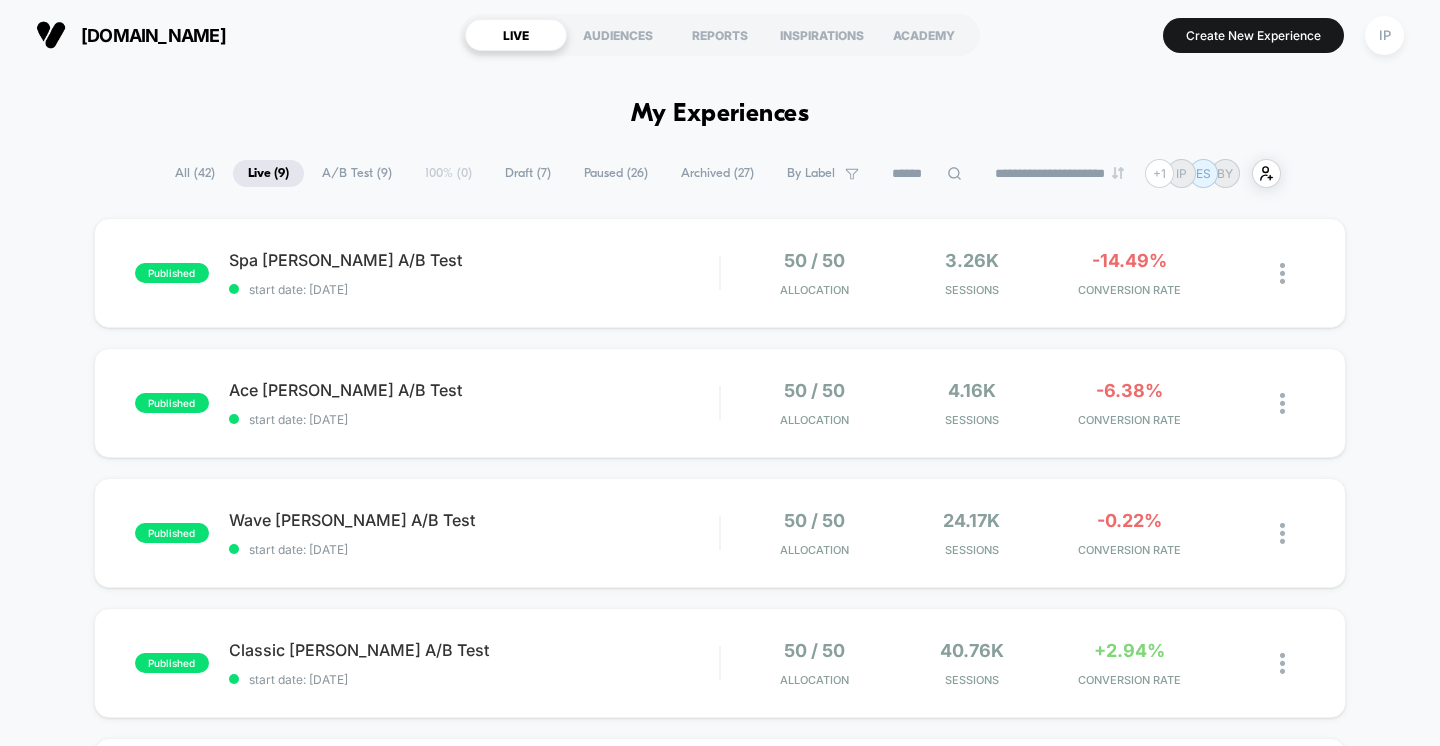 scroll, scrollTop: 0, scrollLeft: 0, axis: both 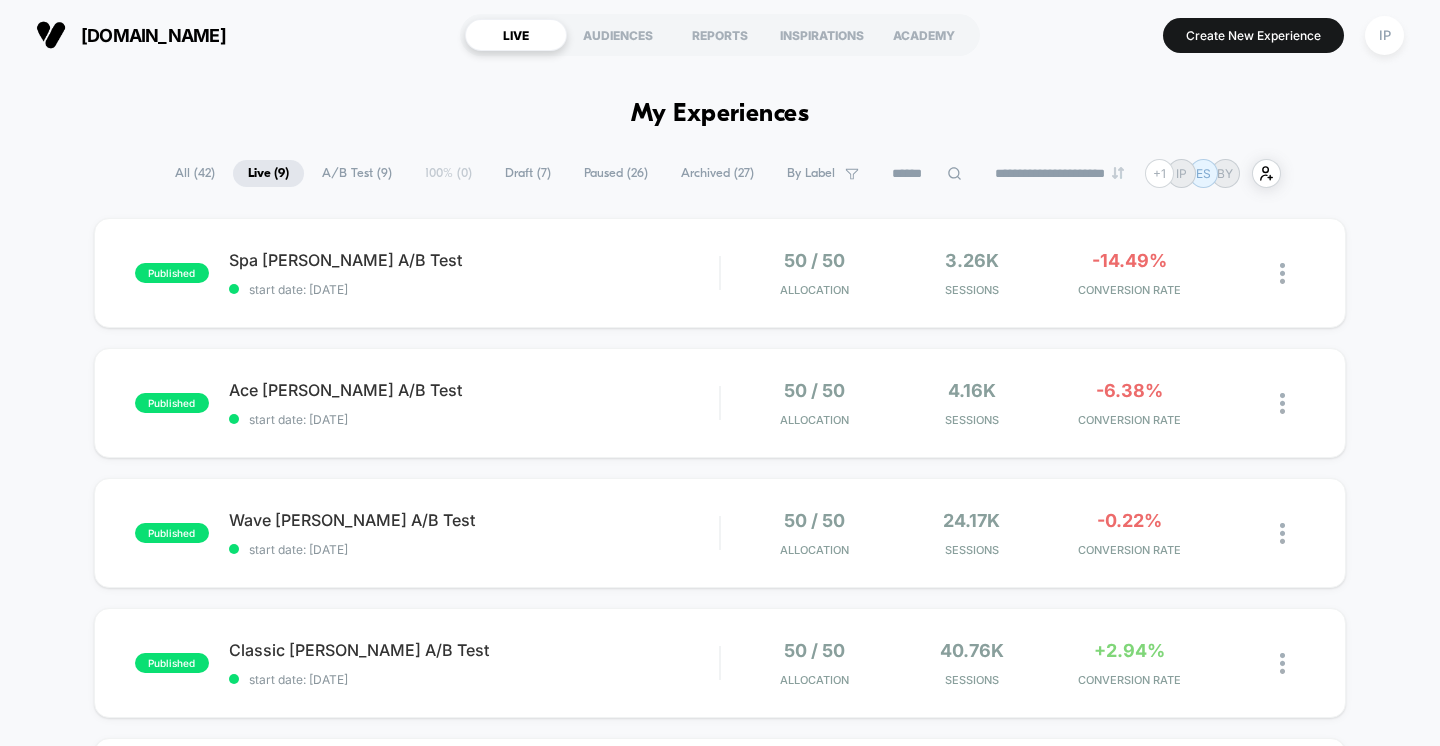 drag, startPoint x: 1379, startPoint y: 173, endPoint x: 246, endPoint y: 113, distance: 1134.5876 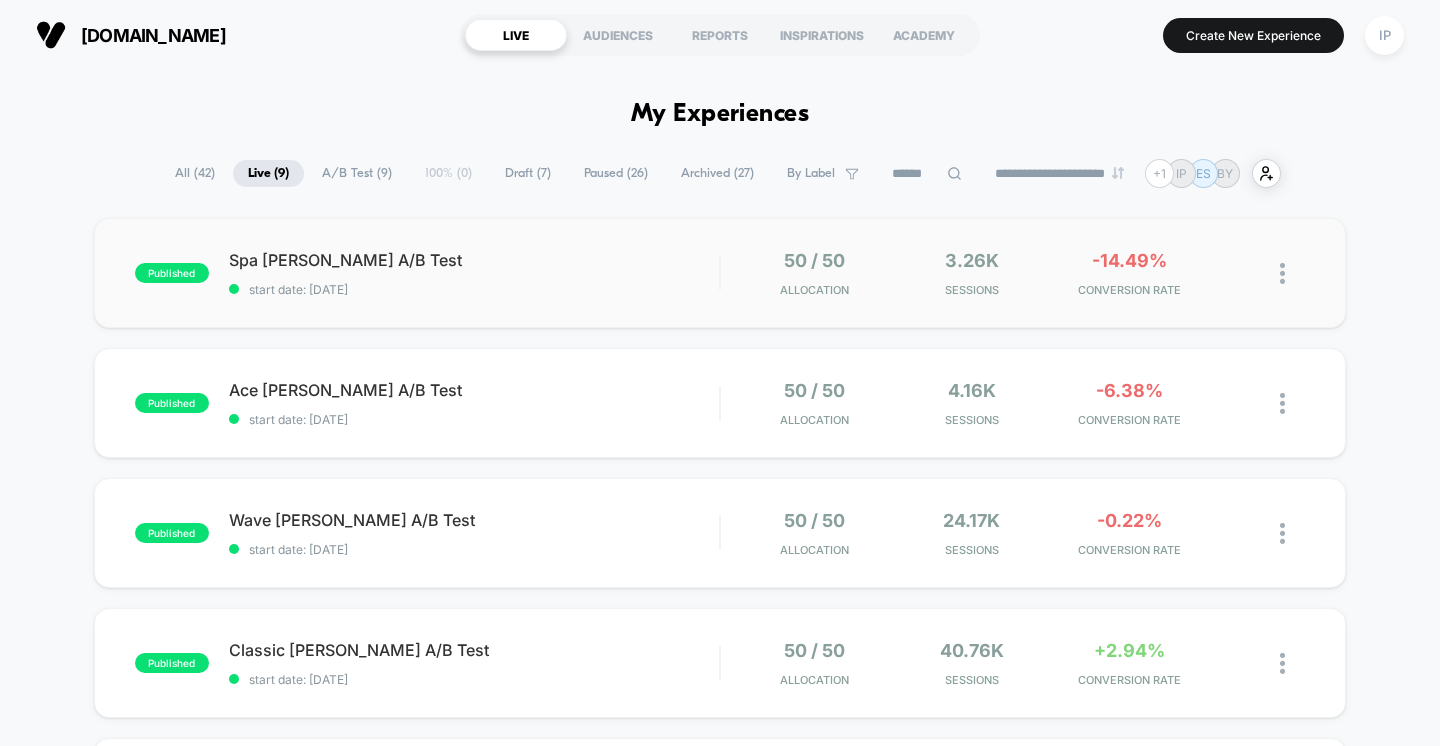 drag, startPoint x: 246, startPoint y: 113, endPoint x: 731, endPoint y: 226, distance: 497.98996 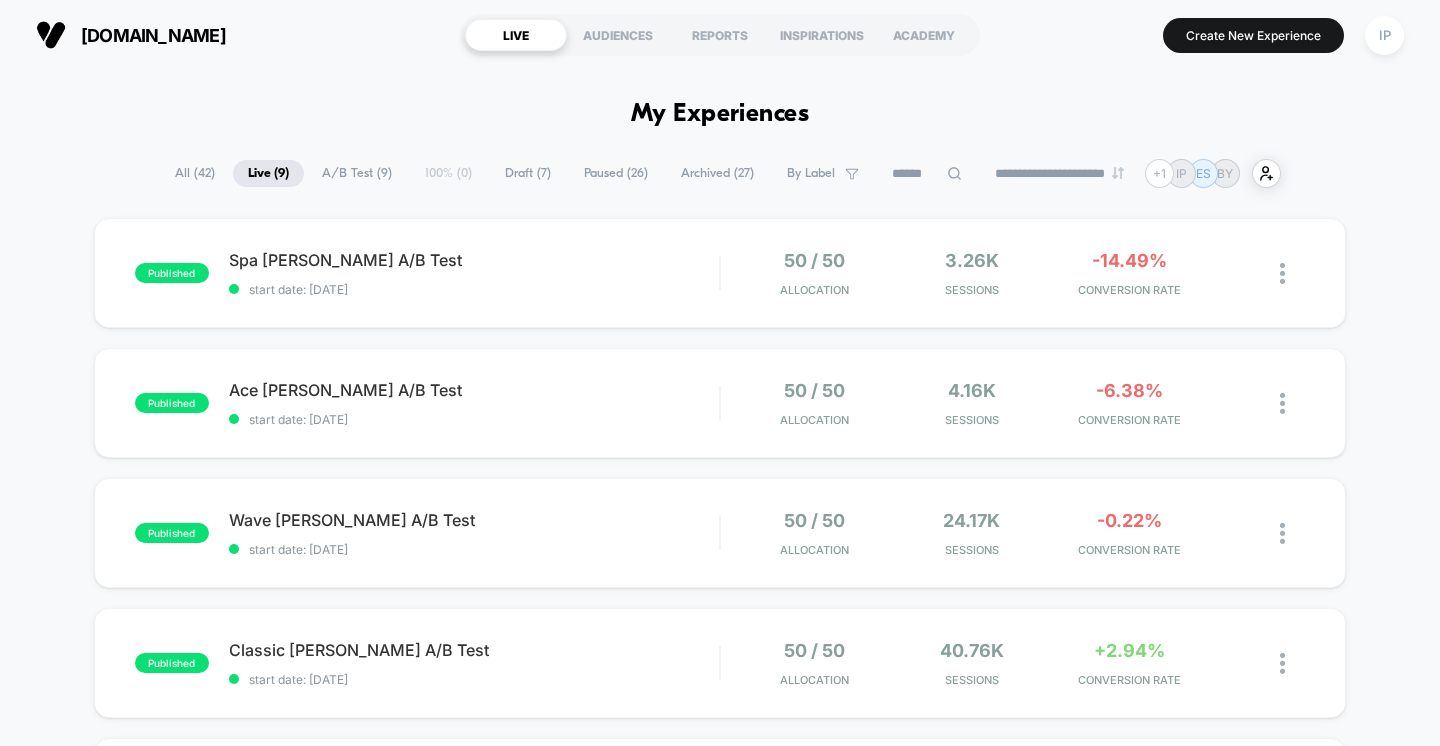 click on "**********" at bounding box center [720, 1671] 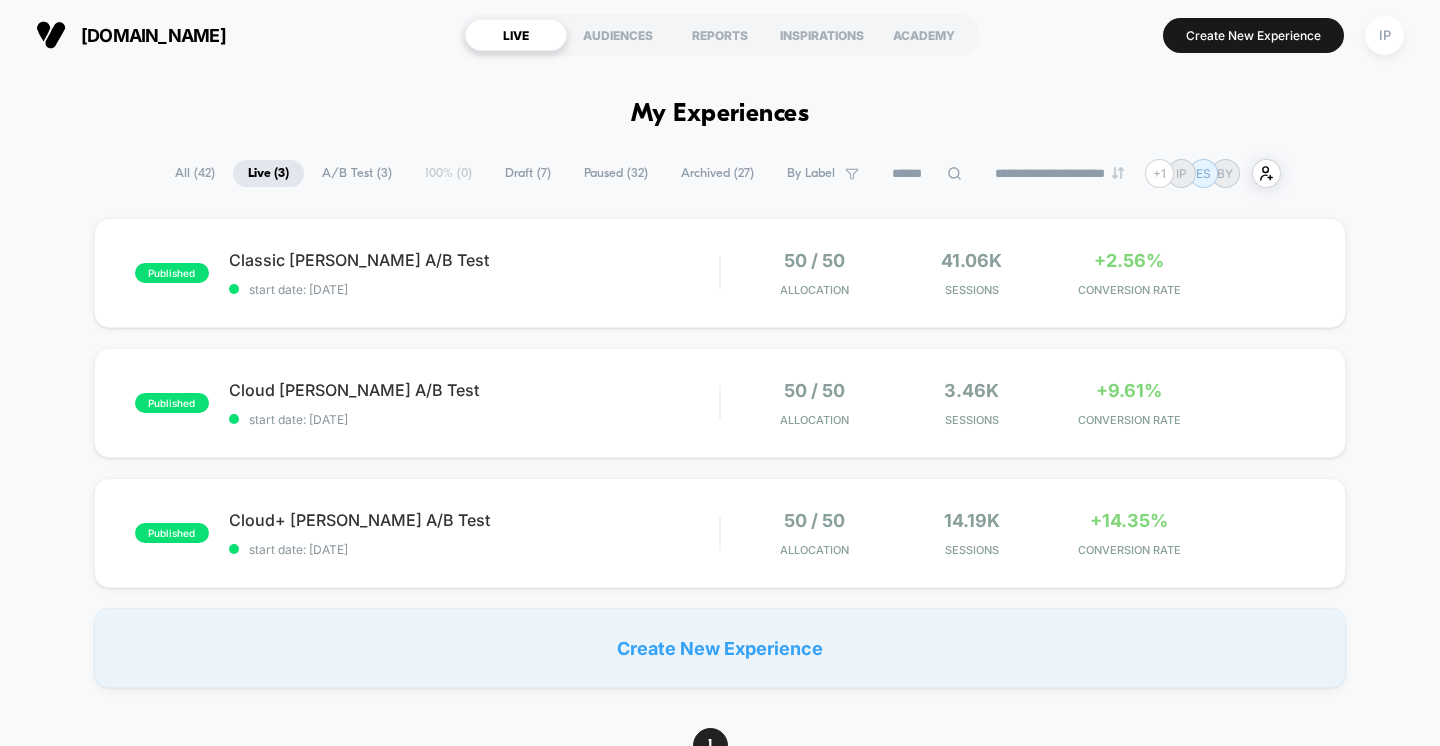 scroll, scrollTop: 0, scrollLeft: 0, axis: both 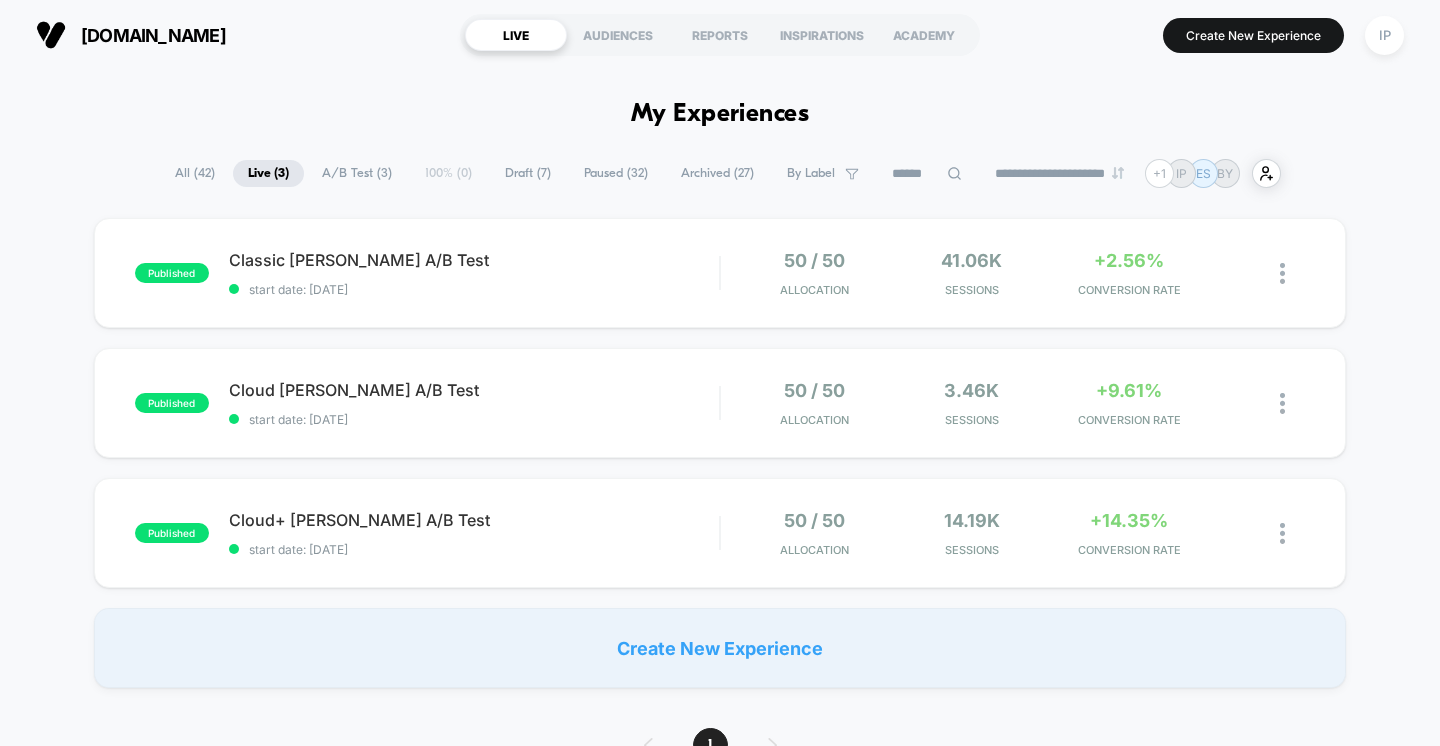 click on "published Classic Angi A/B Test start date: 6/16/2025 50 / 50 Allocation 41.06k Sessions +2.56% CONVERSION RATE published Cloud Angi A/B Test start date: 6/16/2025 50 / 50 Allocation 3.46k Sessions +9.61% CONVERSION RATE published Cloud+ Angi A/B Test start date: 6/16/2025 50 / 50 Allocation 14.19k Sessions +14.35% CONVERSION RATE Create New Experience" at bounding box center [720, 453] 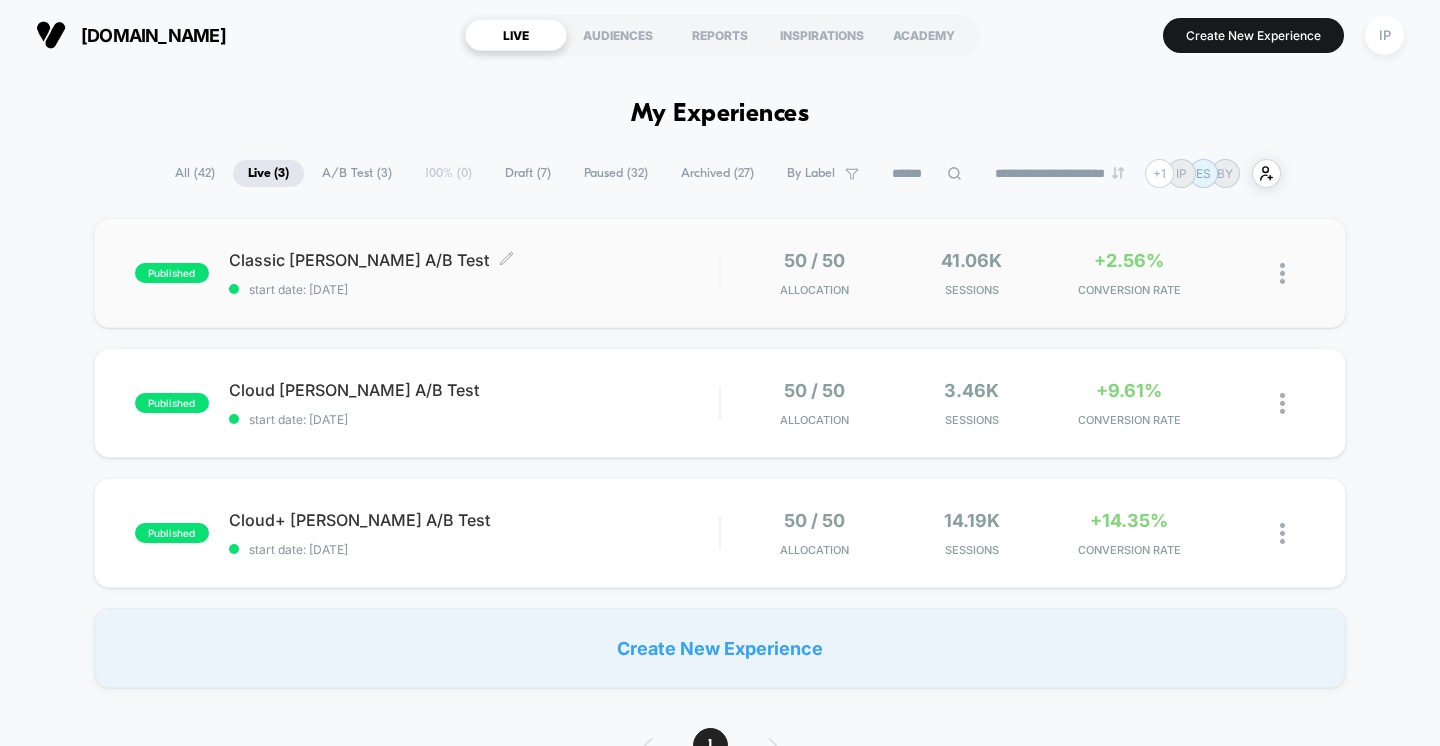 click on "start date: [DATE]" at bounding box center (474, 289) 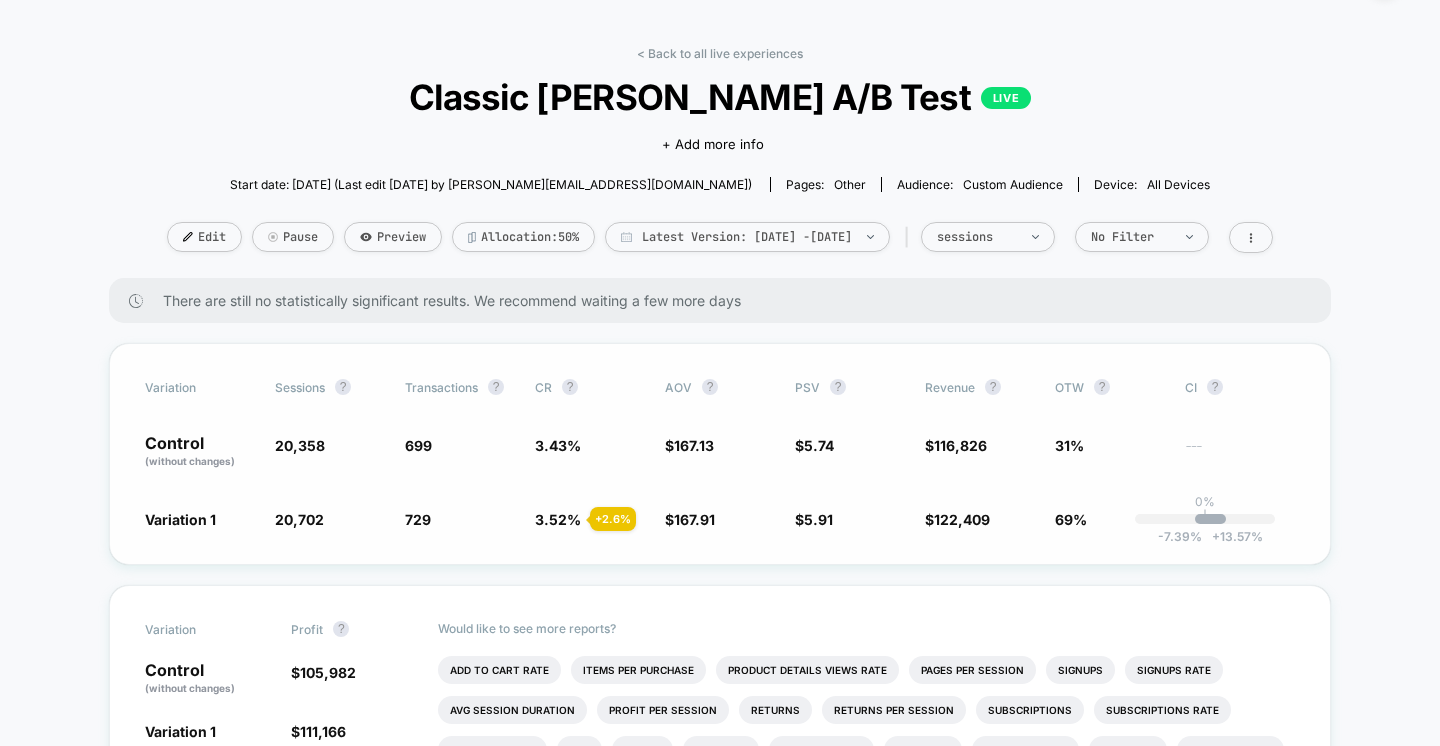 scroll, scrollTop: 0, scrollLeft: 0, axis: both 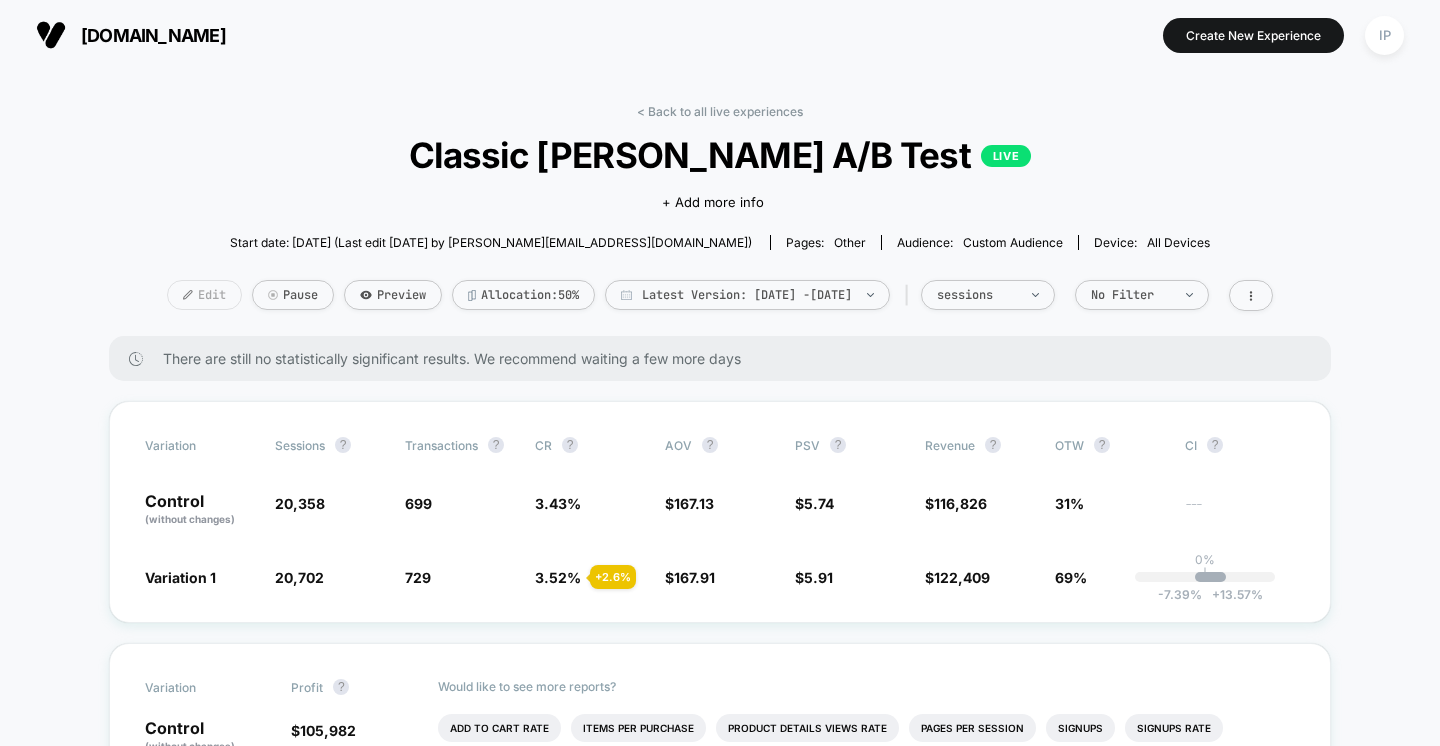 click on "Edit" at bounding box center (204, 295) 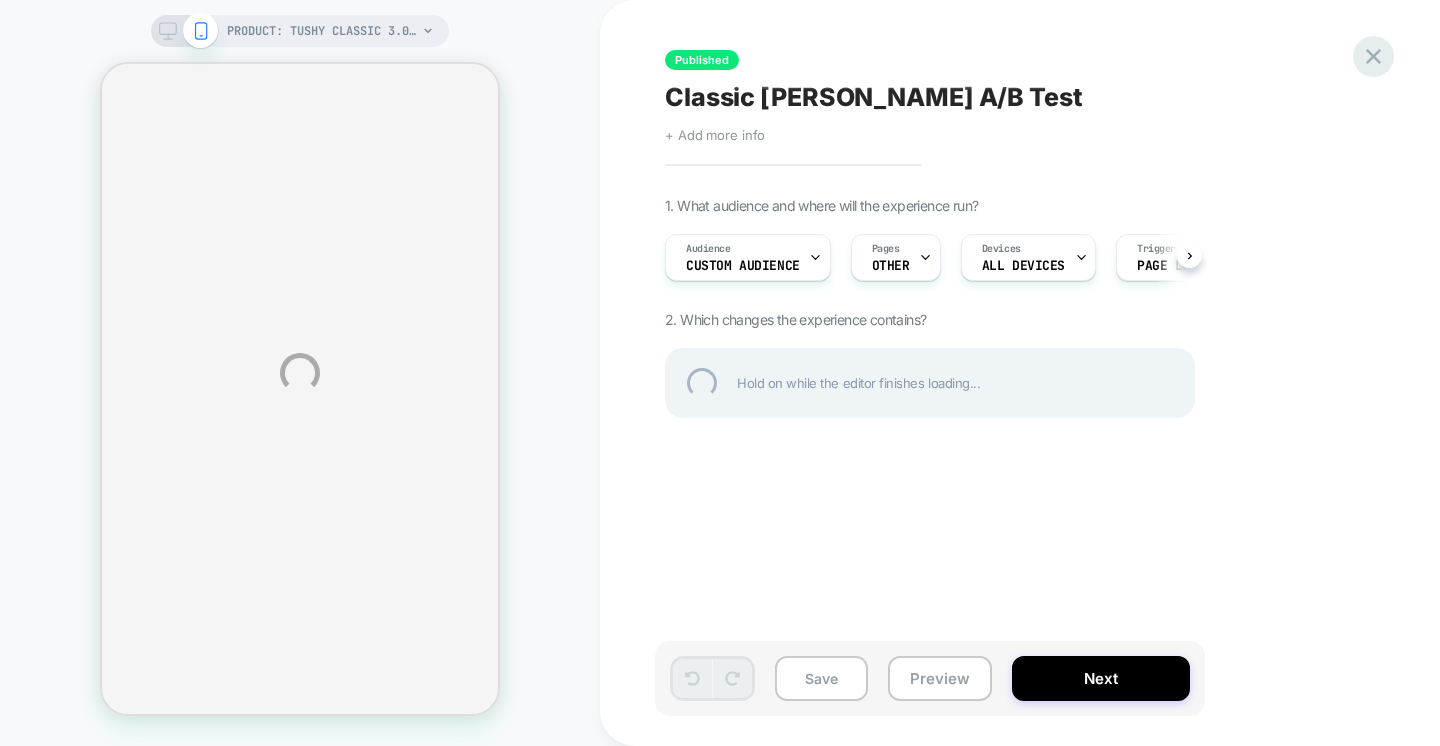 click at bounding box center [1373, 56] 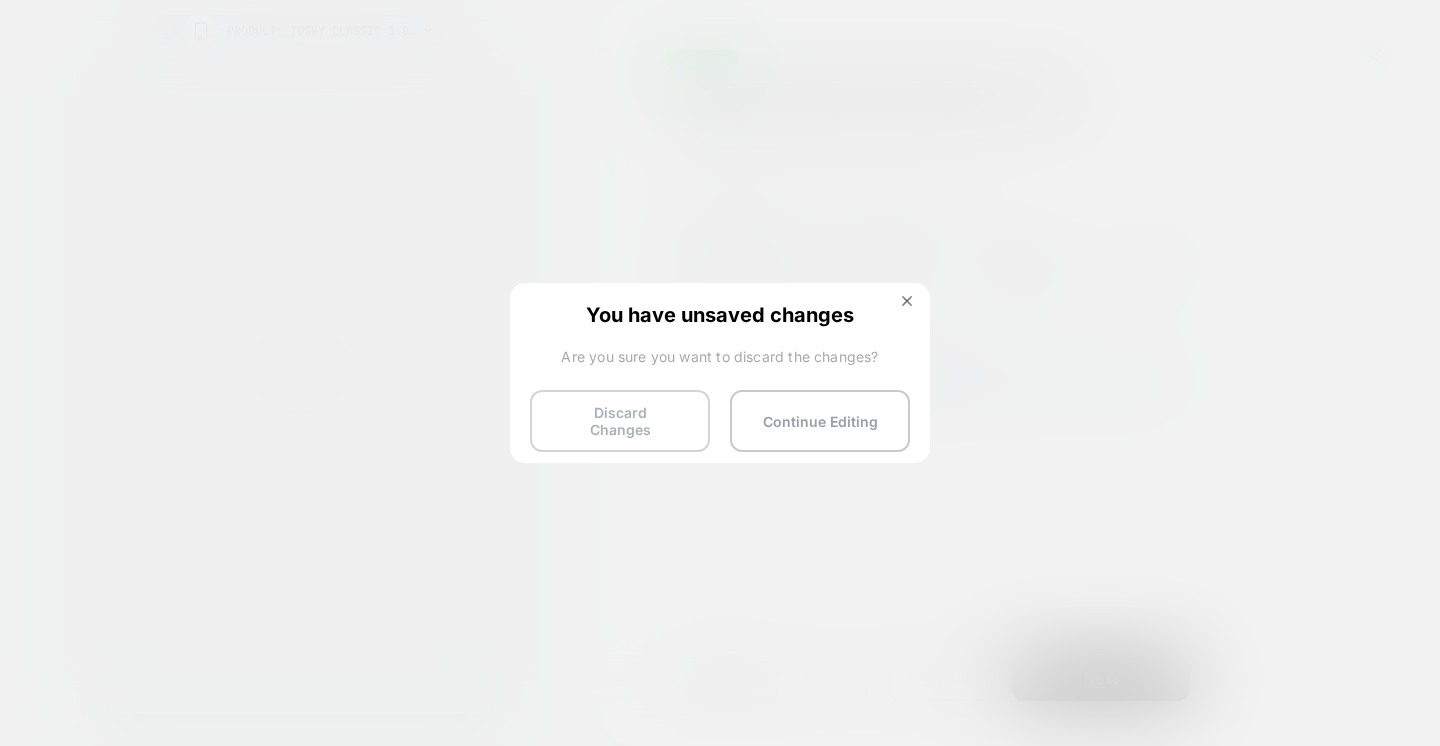 click on "Discard Changes" at bounding box center [620, 421] 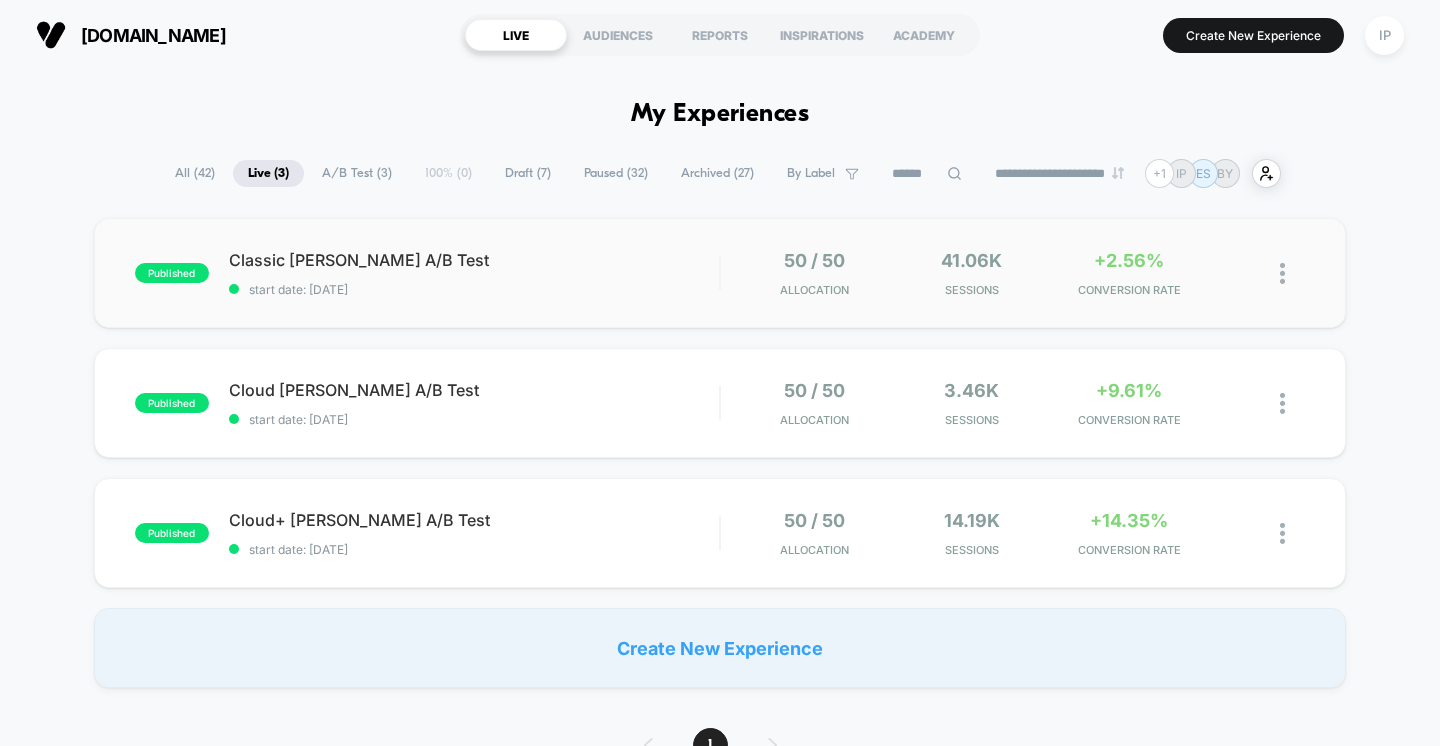click on "published Classic Angi A/B Test start date: 6/16/2025 50 / 50 Allocation 41.06k Sessions +2.56% CONVERSION RATE" at bounding box center (720, 273) 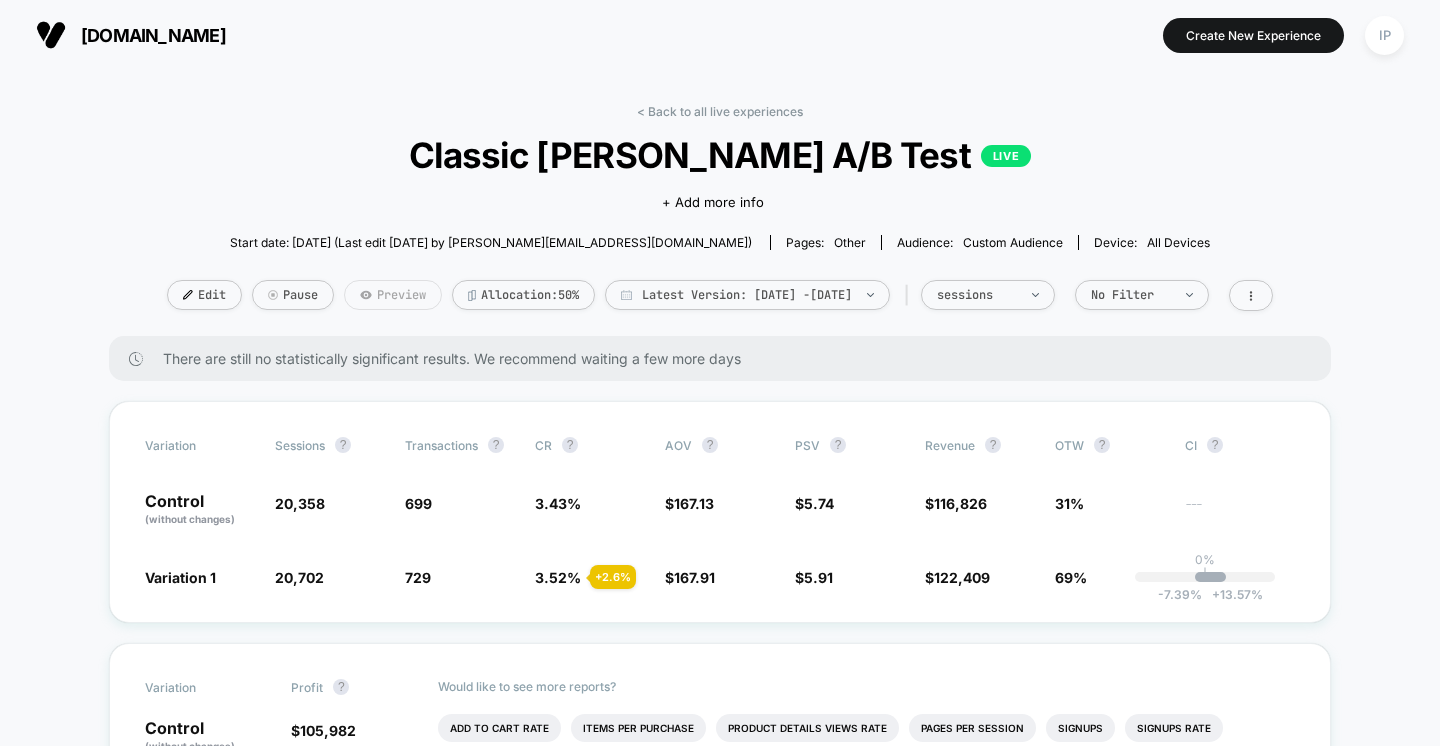 click on "Preview" at bounding box center [393, 295] 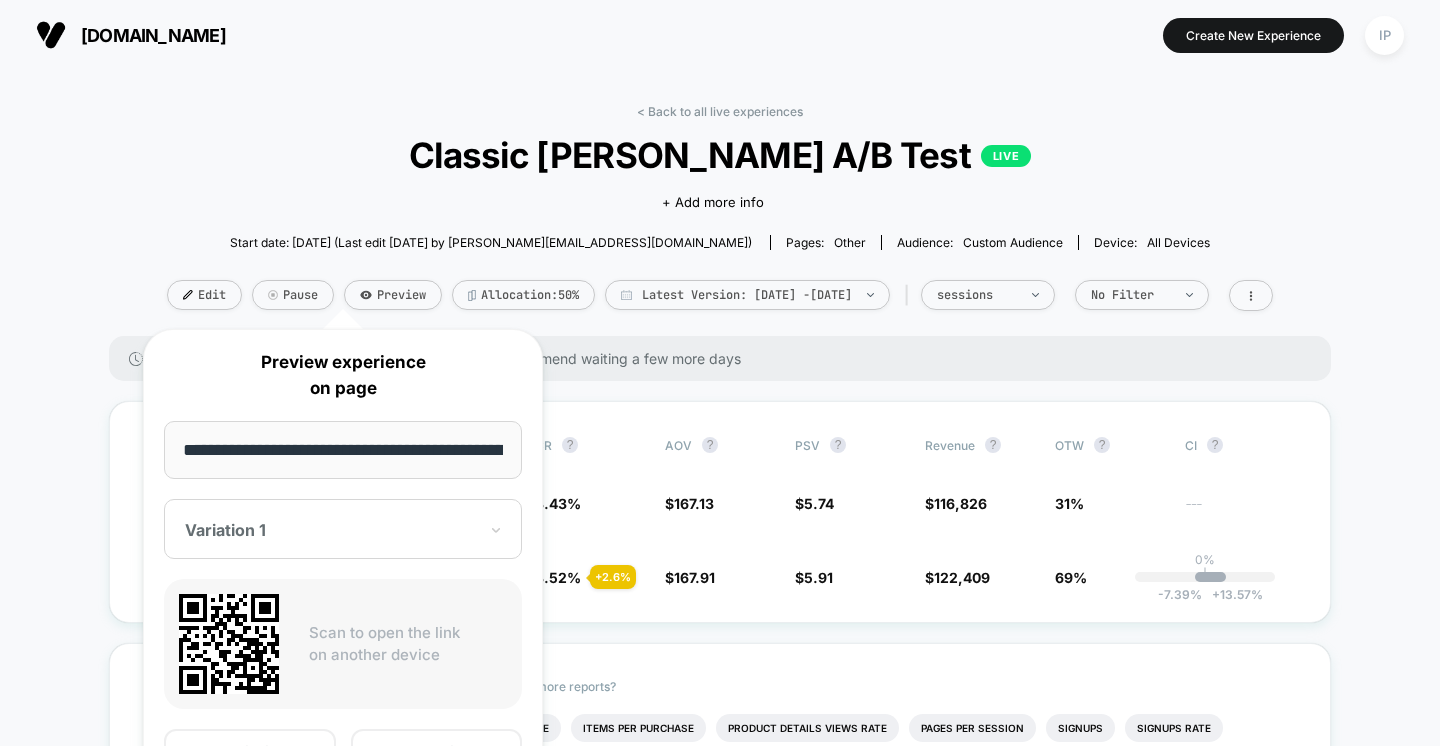 scroll, scrollTop: 0, scrollLeft: 115, axis: horizontal 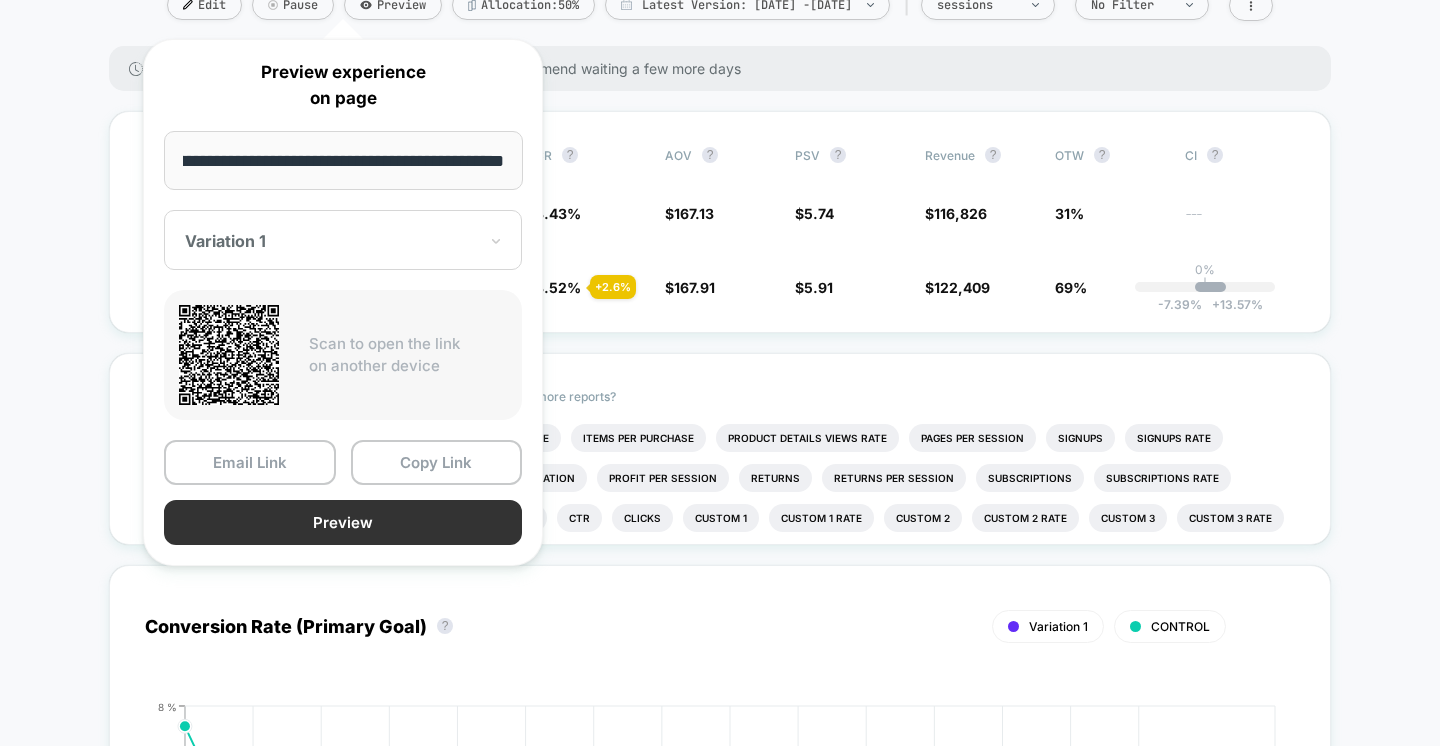 click on "Preview" at bounding box center [343, 522] 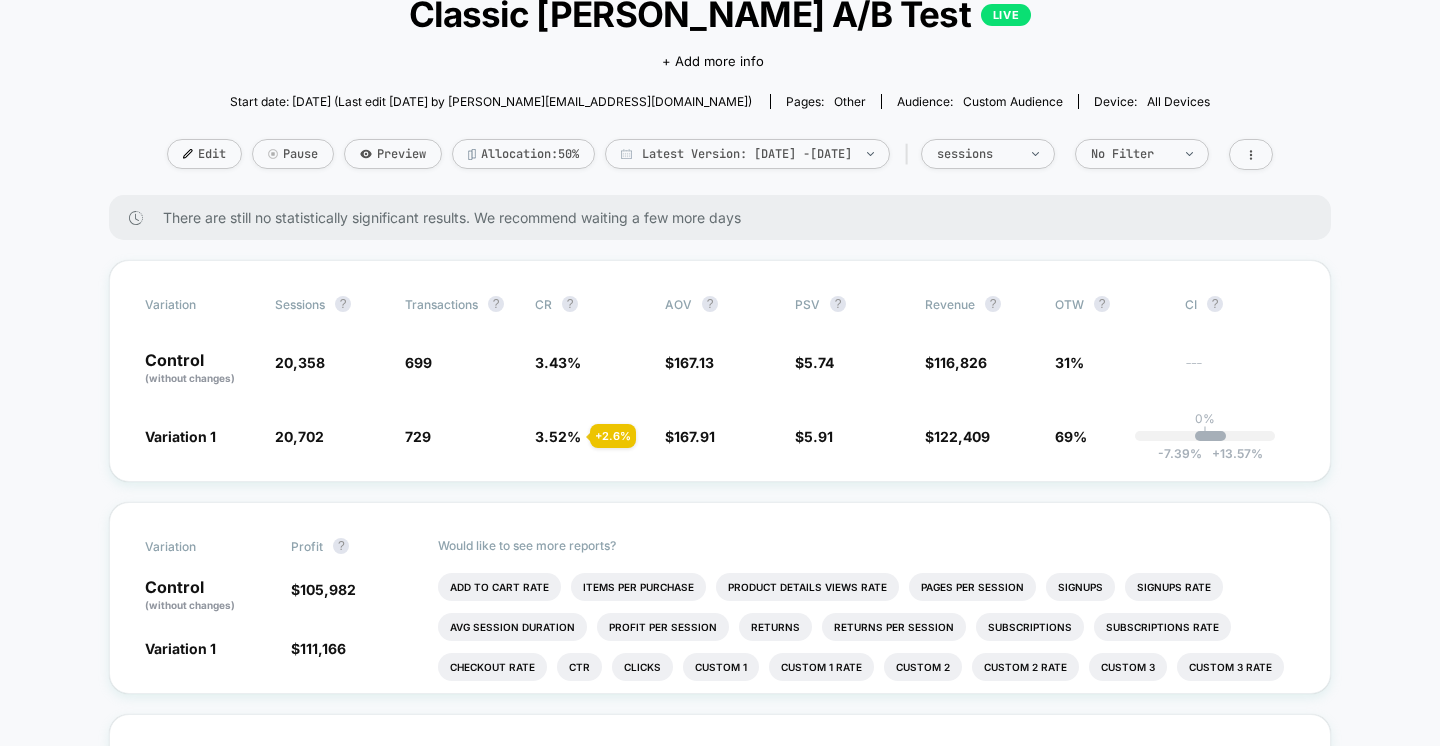 scroll, scrollTop: 0, scrollLeft: 0, axis: both 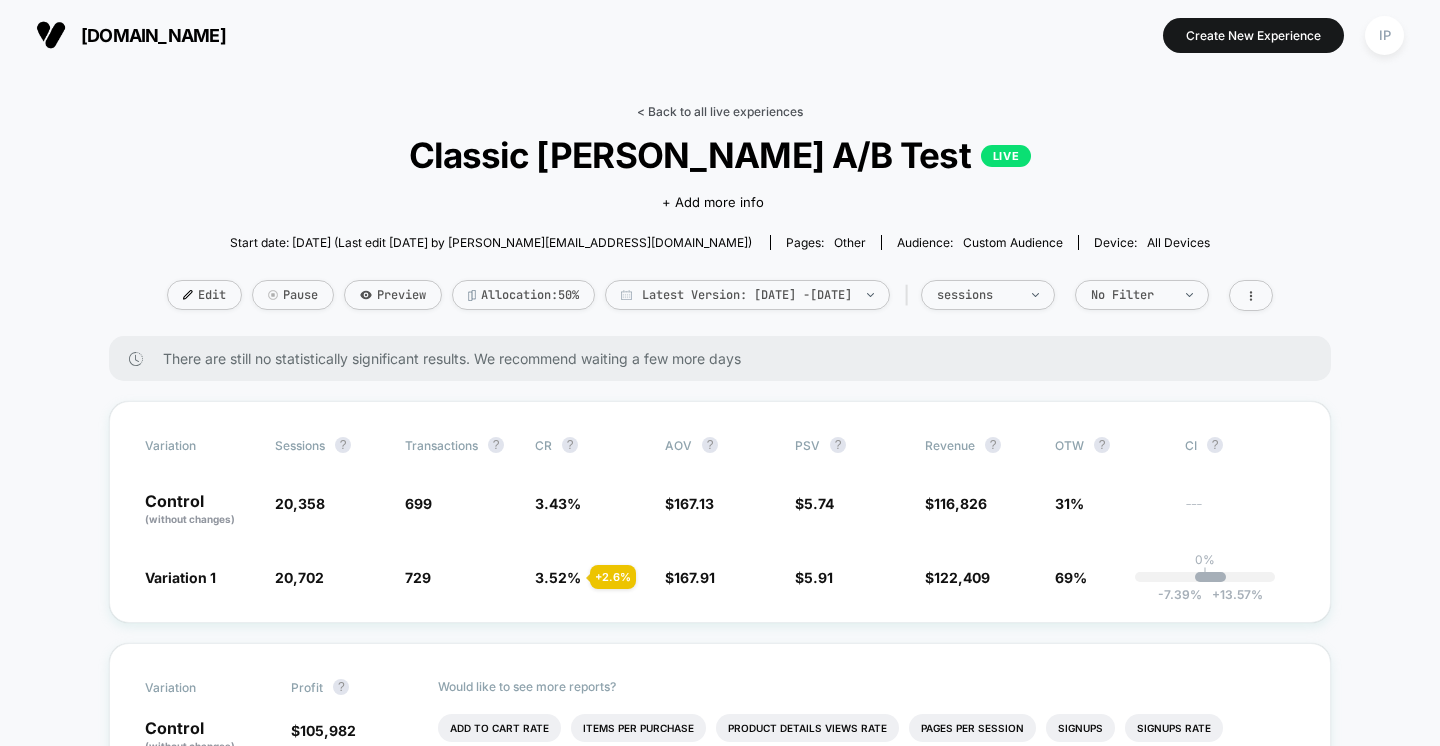 click on "< Back to all live experiences" at bounding box center [720, 111] 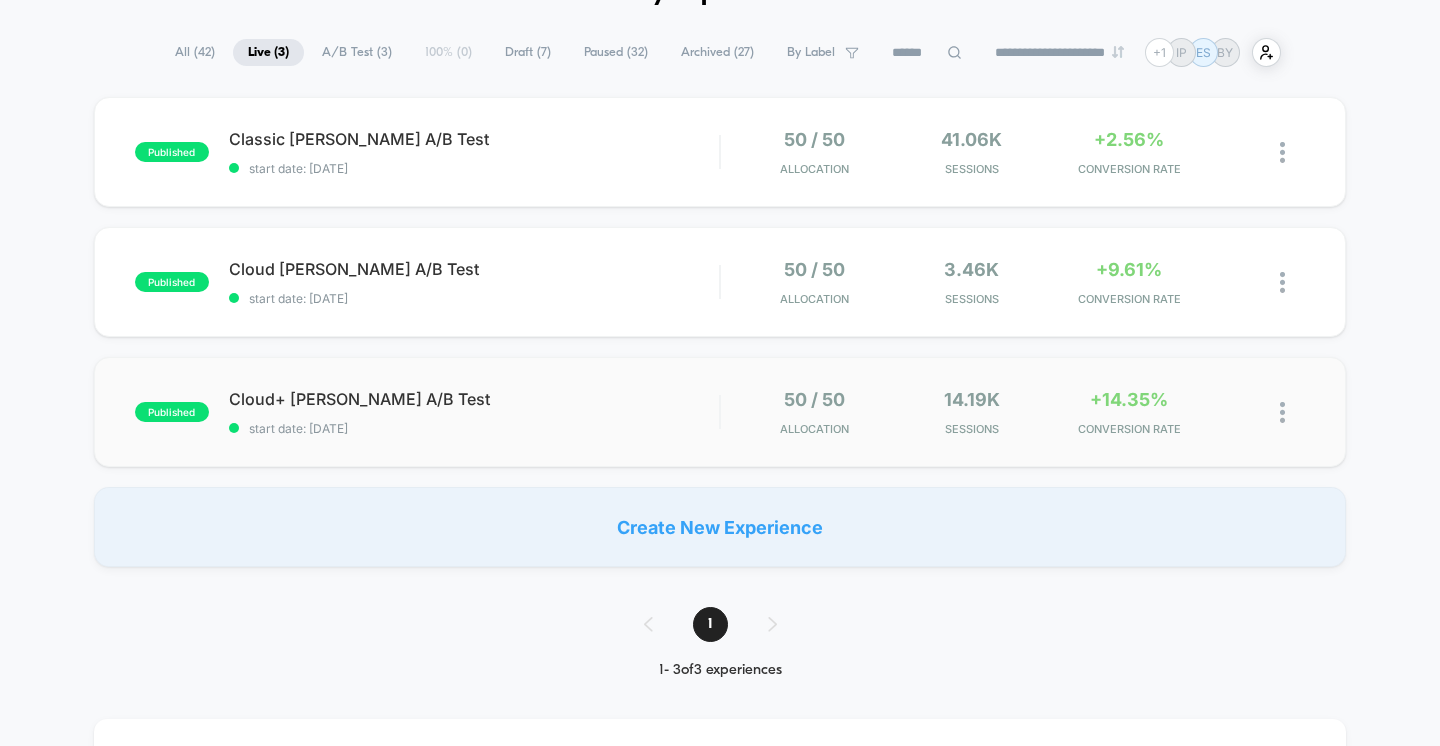 scroll, scrollTop: 142, scrollLeft: 0, axis: vertical 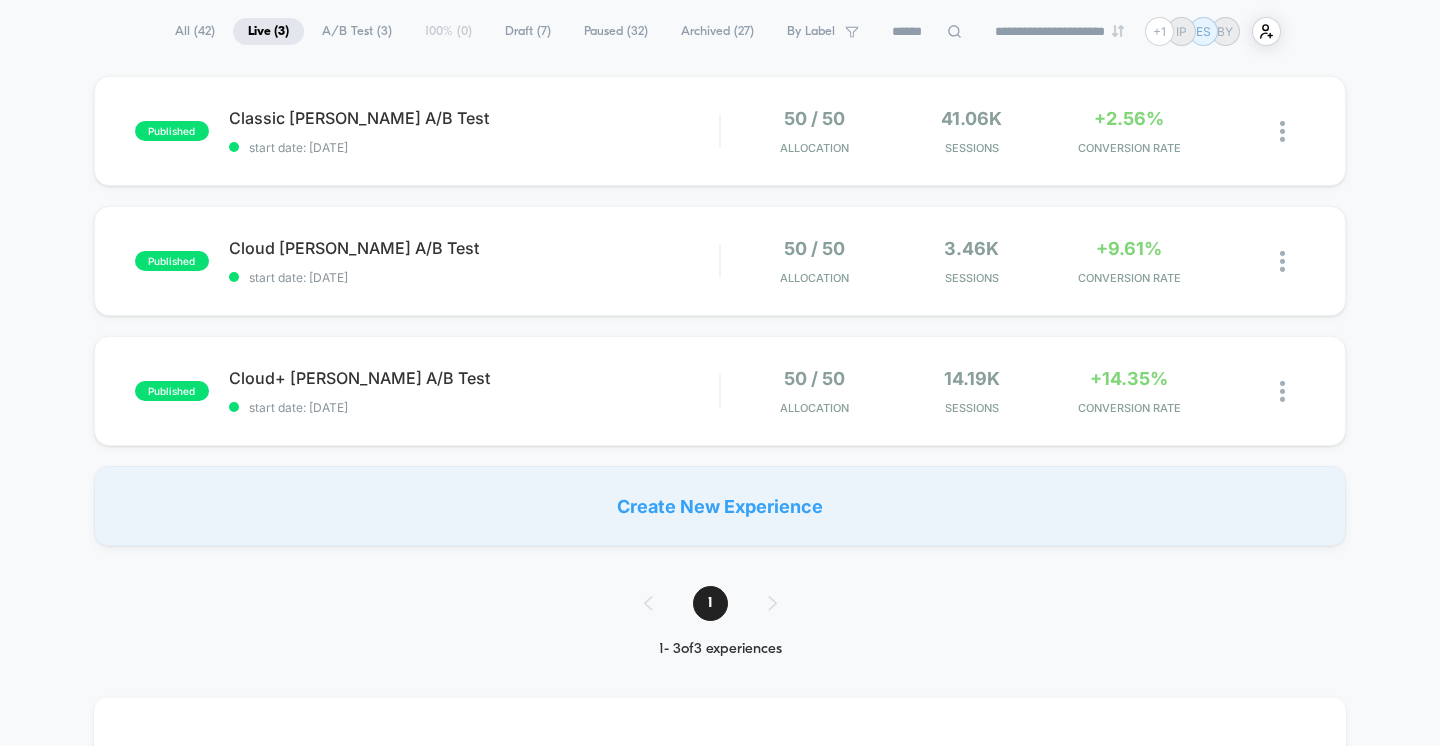 drag, startPoint x: 791, startPoint y: 652, endPoint x: 542, endPoint y: 652, distance: 249 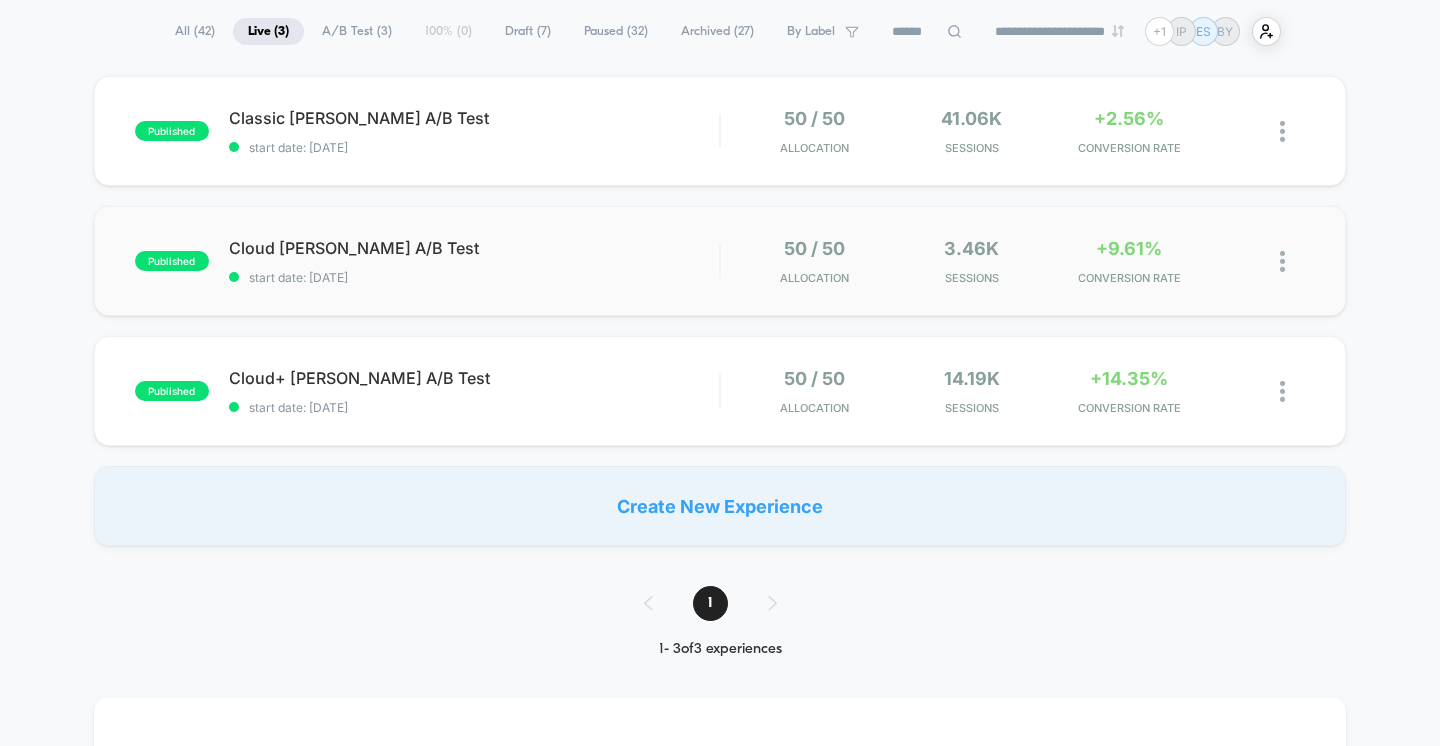 scroll, scrollTop: 0, scrollLeft: 0, axis: both 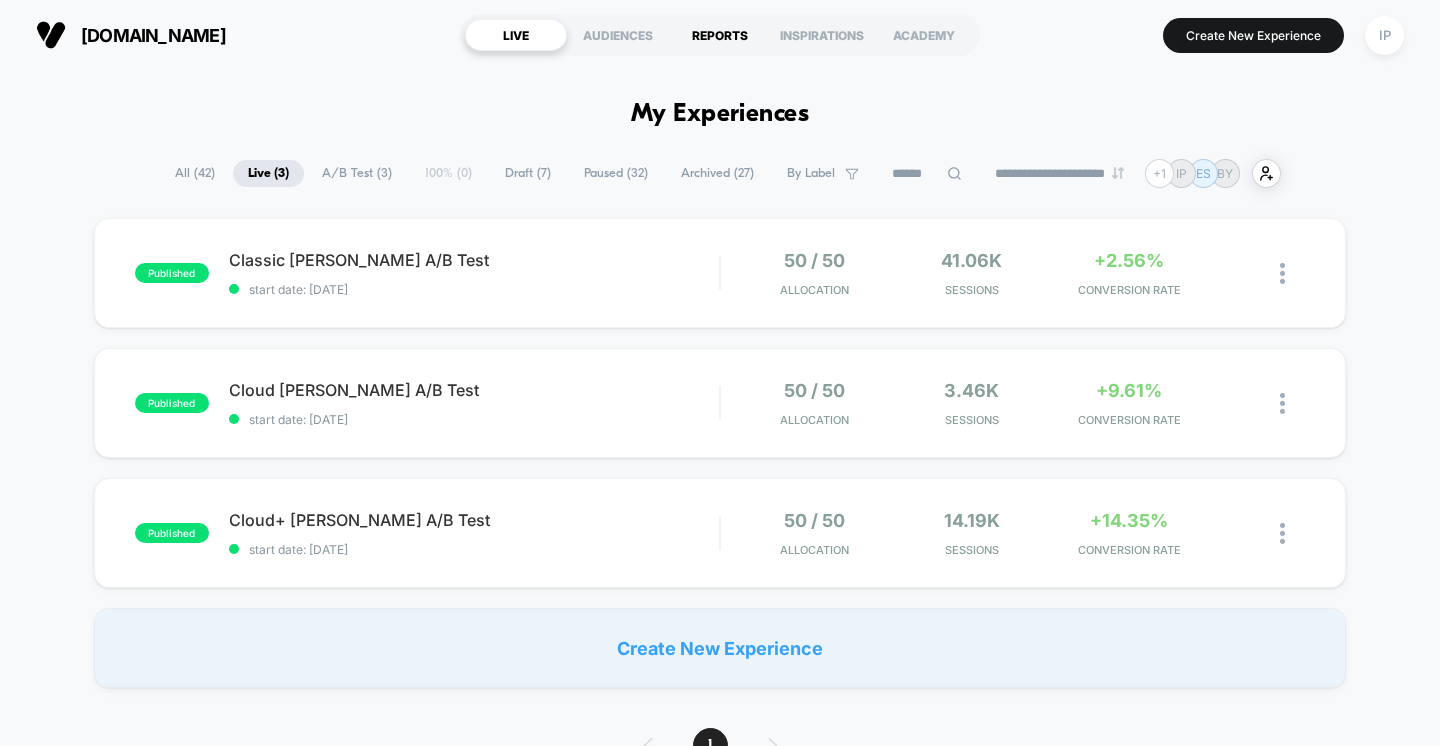 drag, startPoint x: 627, startPoint y: 123, endPoint x: 682, endPoint y: 21, distance: 115.88356 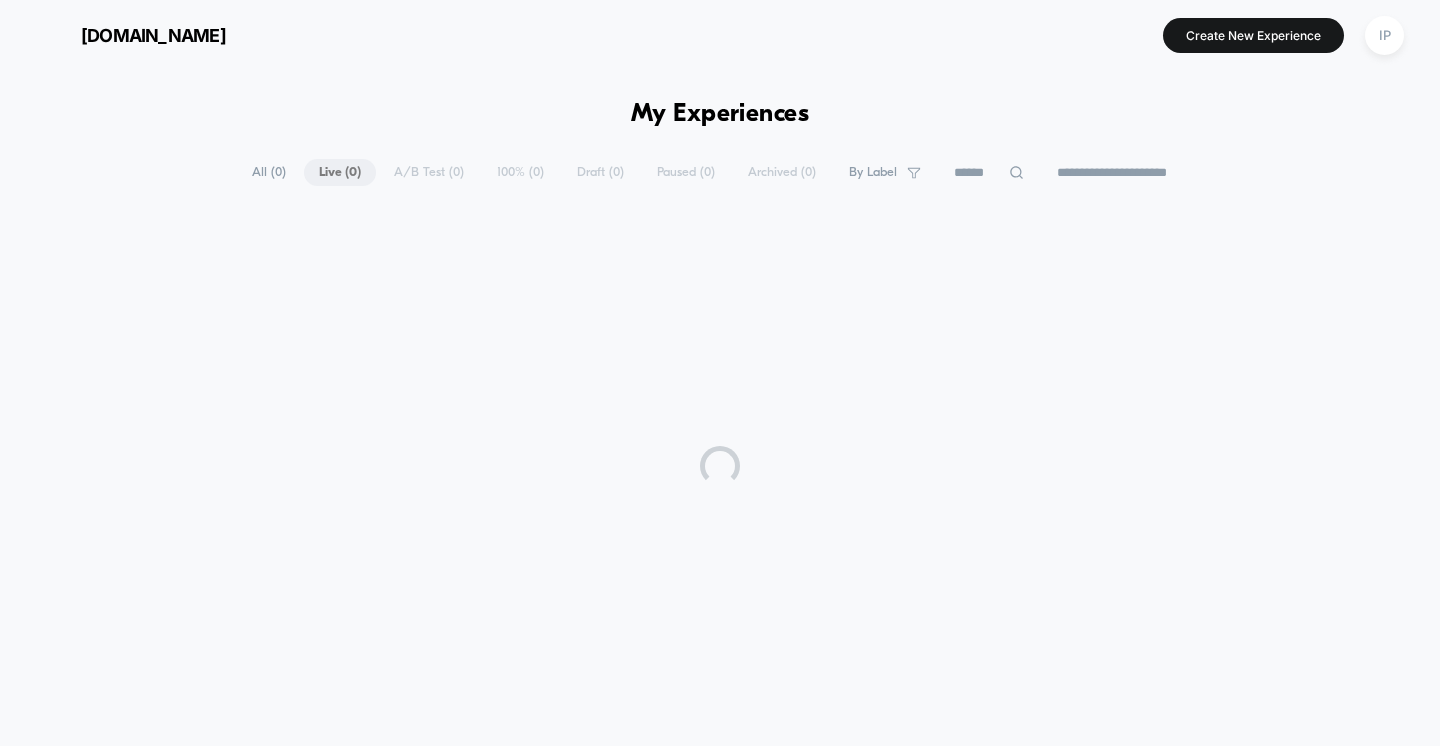 scroll, scrollTop: 0, scrollLeft: 0, axis: both 